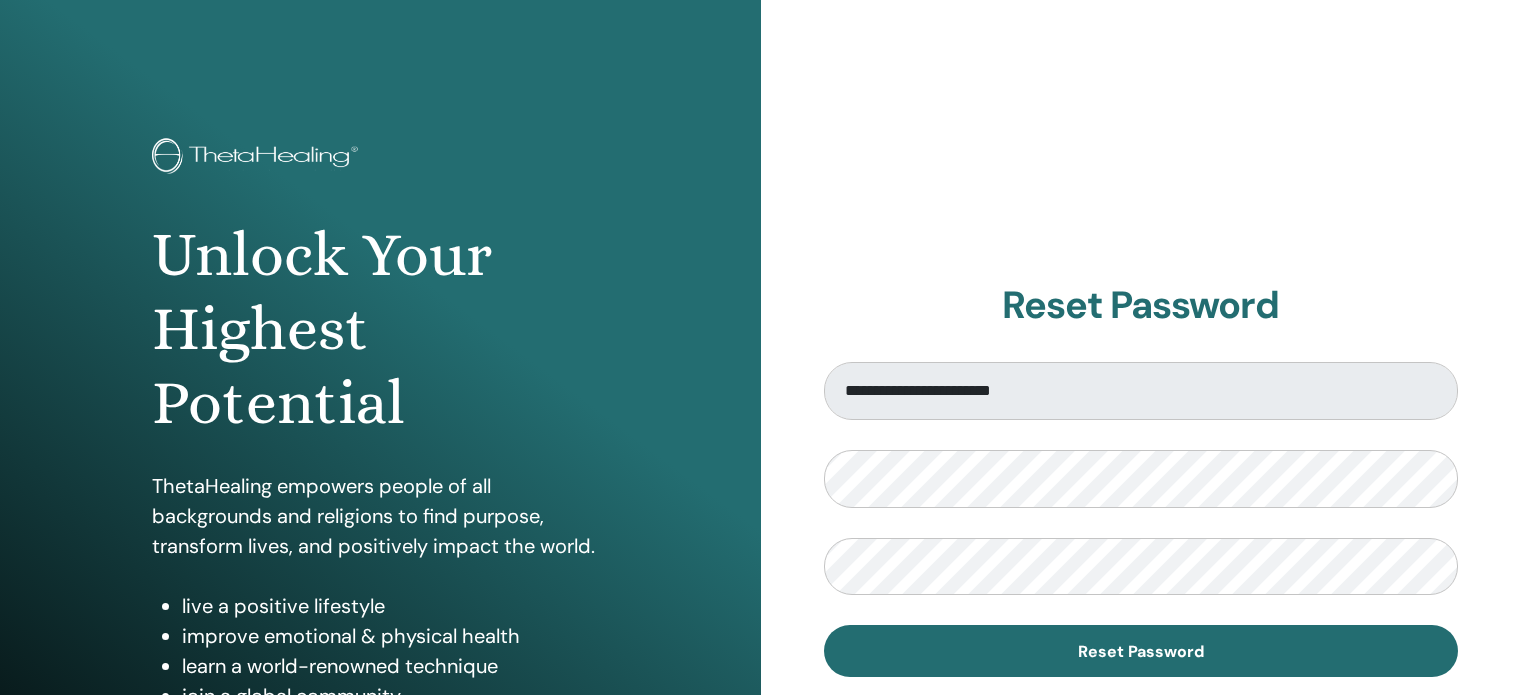 scroll, scrollTop: 0, scrollLeft: 0, axis: both 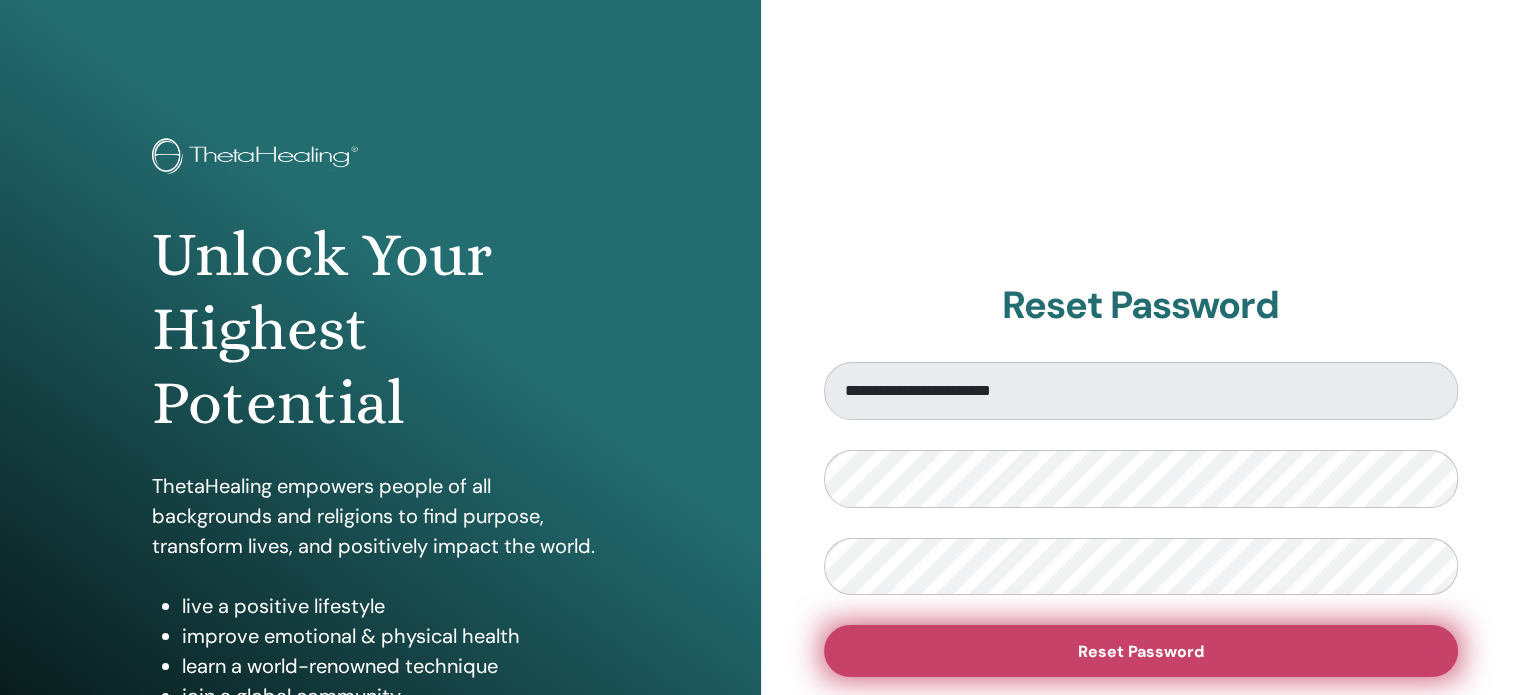 click on "Reset Password" at bounding box center (1141, 651) 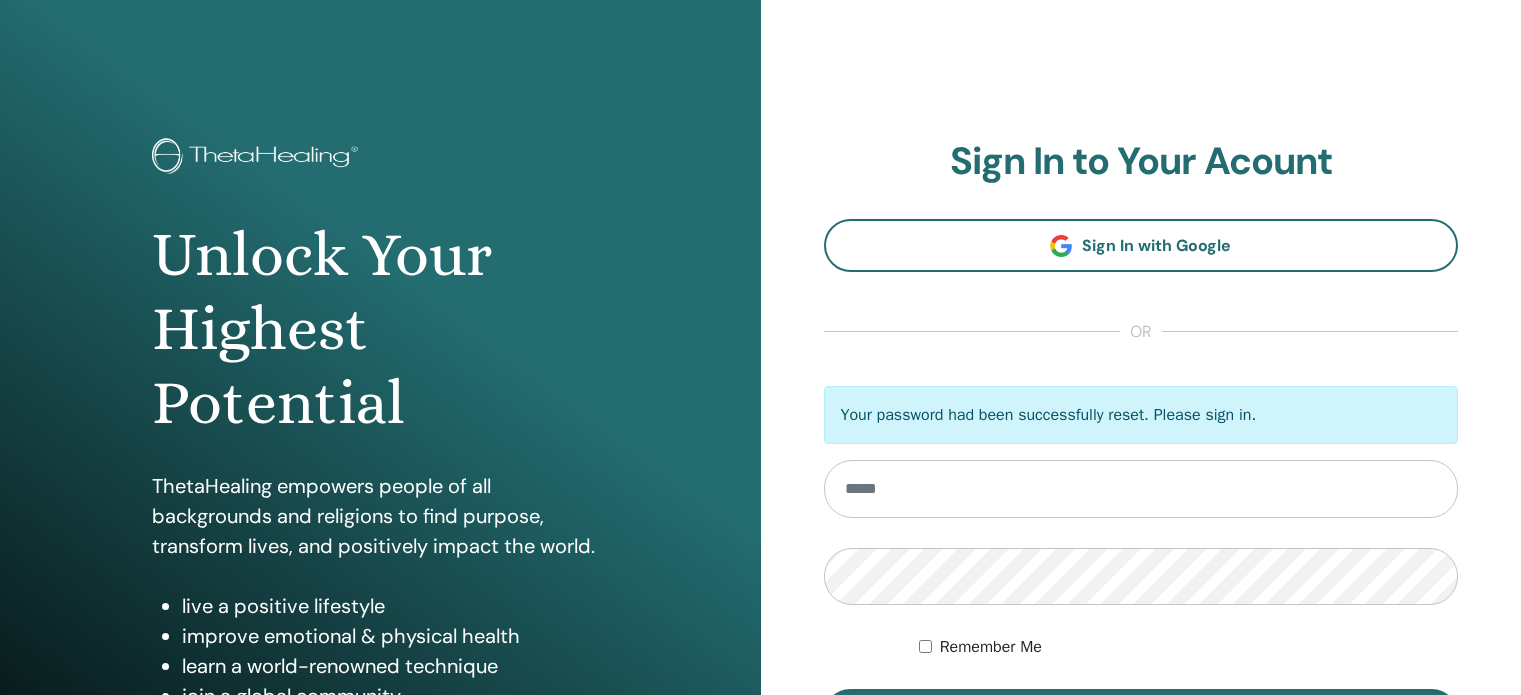 scroll, scrollTop: 0, scrollLeft: 0, axis: both 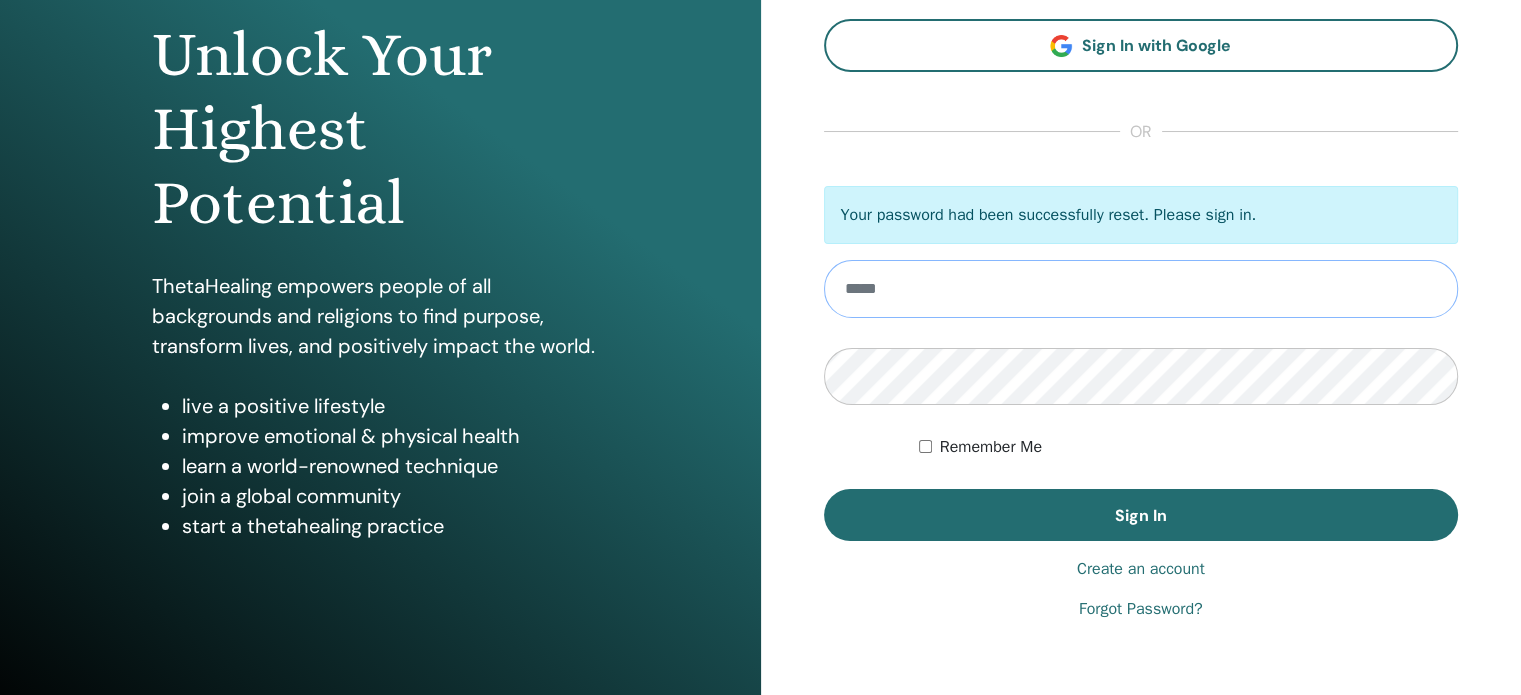 type on "**********" 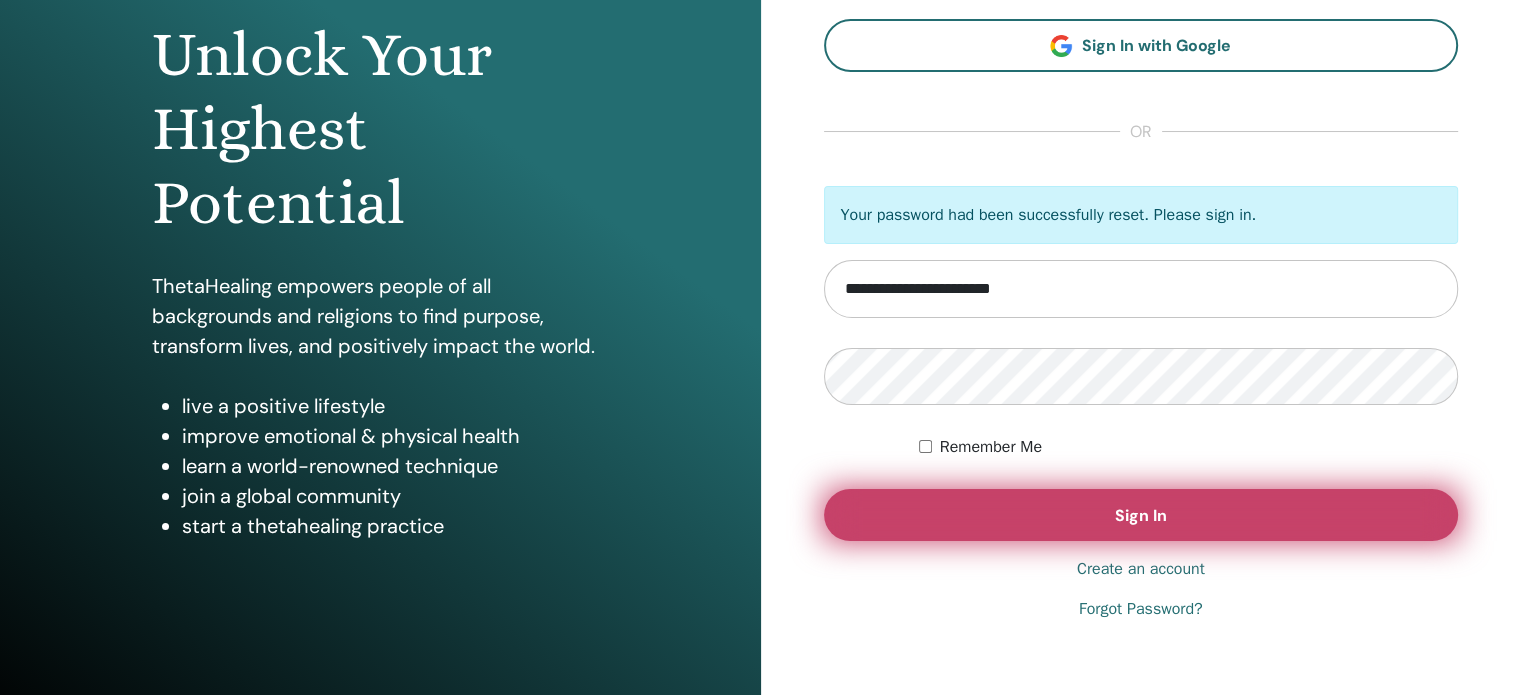 click on "Sign In" at bounding box center (1141, 515) 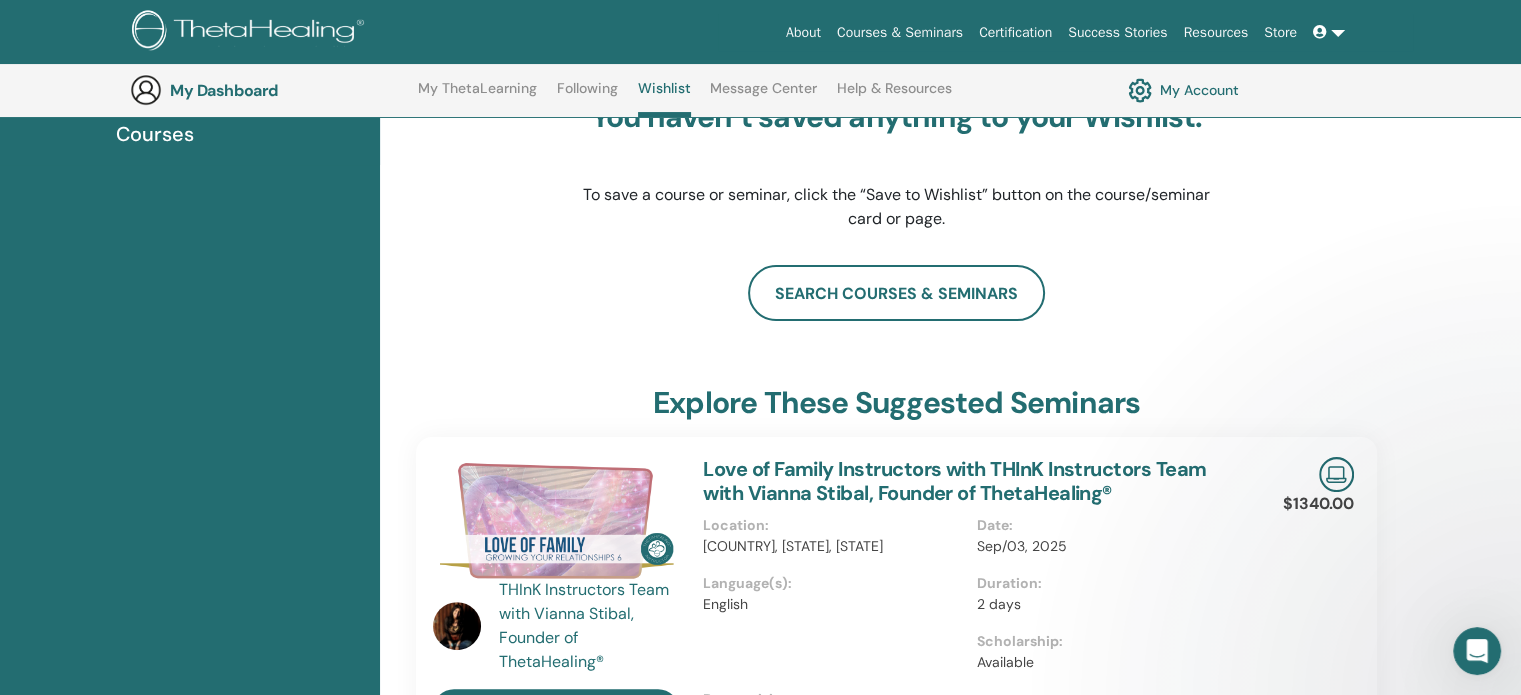 scroll, scrollTop: 352, scrollLeft: 0, axis: vertical 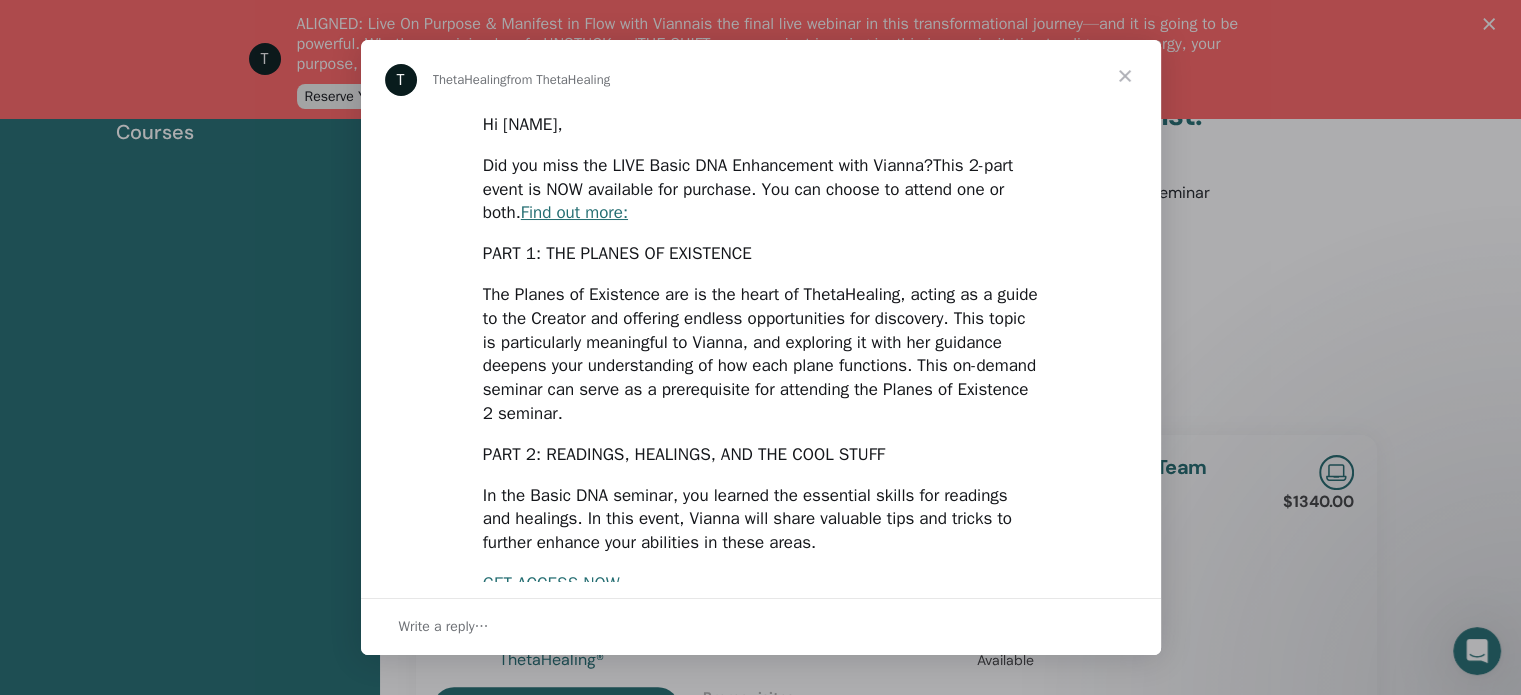 click at bounding box center (1125, 76) 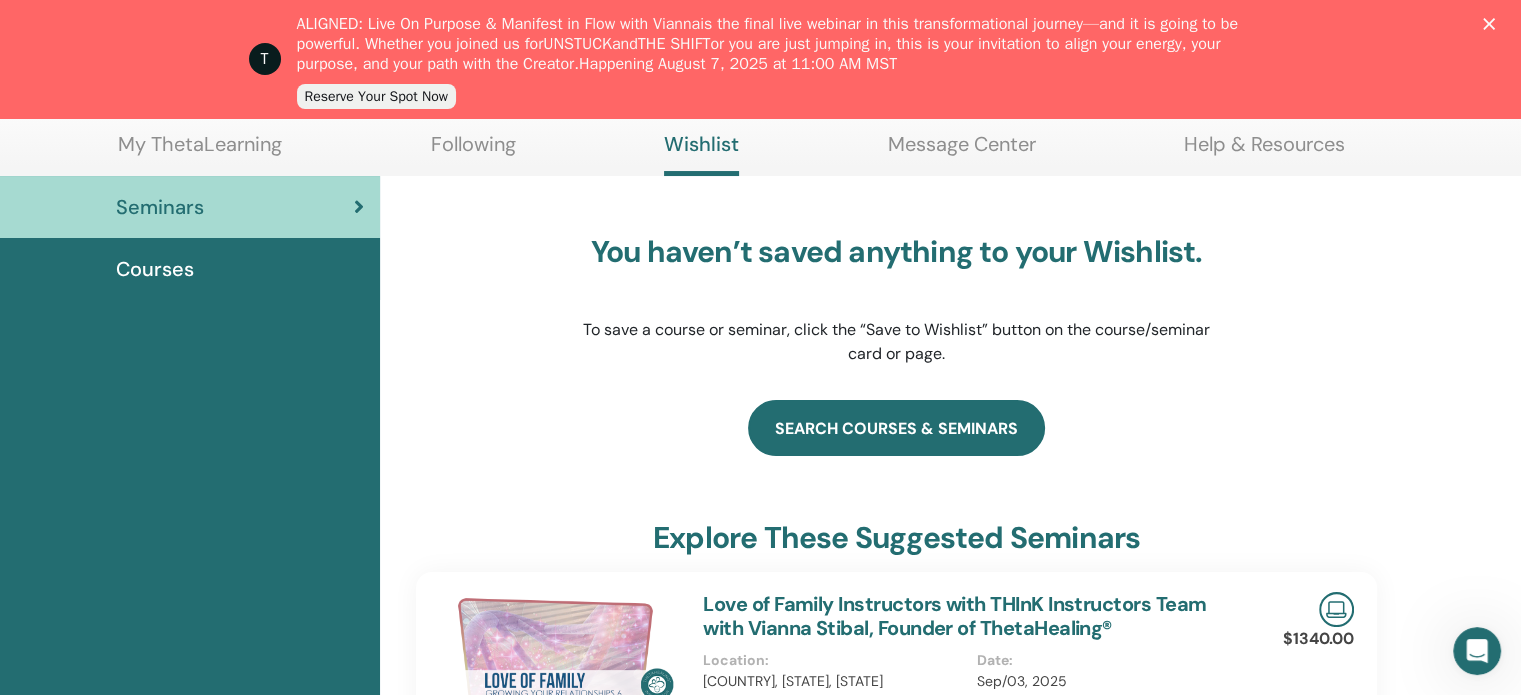 scroll, scrollTop: 0, scrollLeft: 0, axis: both 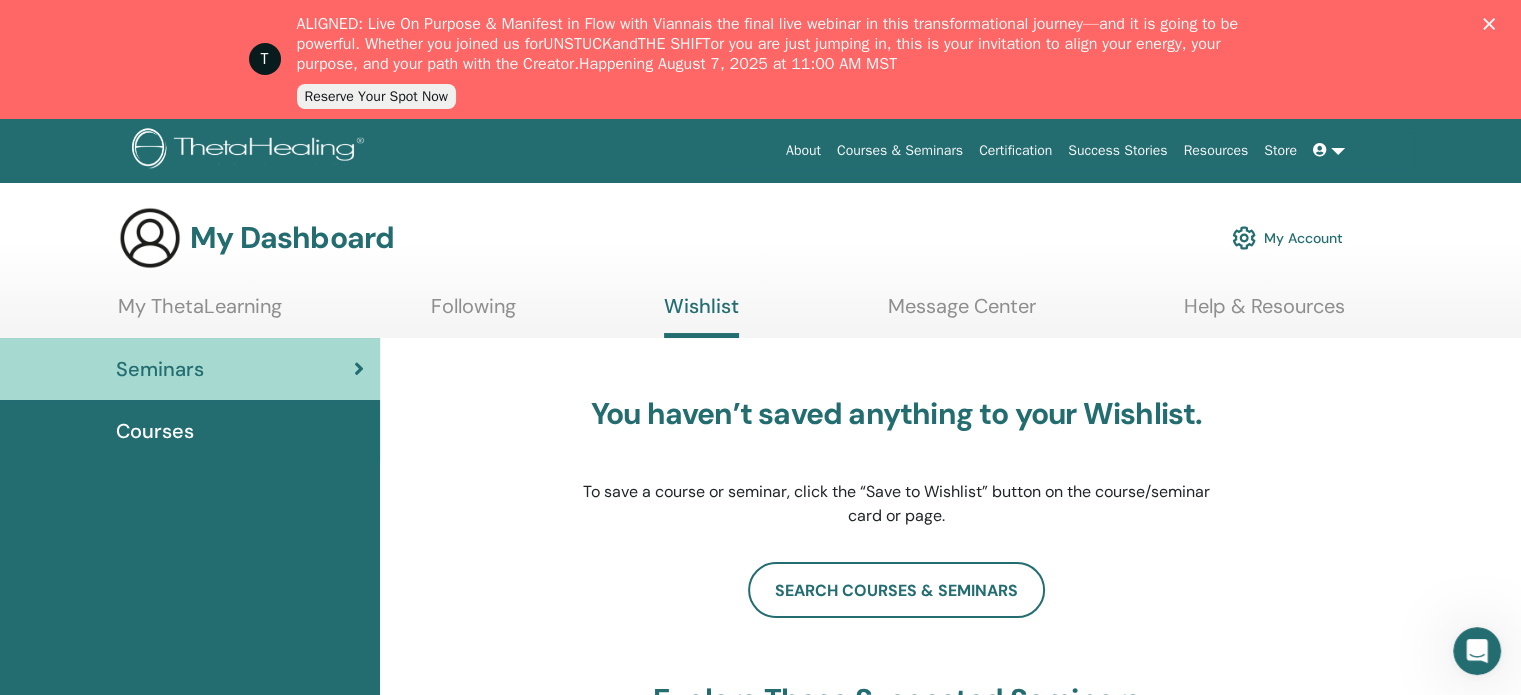 click at bounding box center (1329, 150) 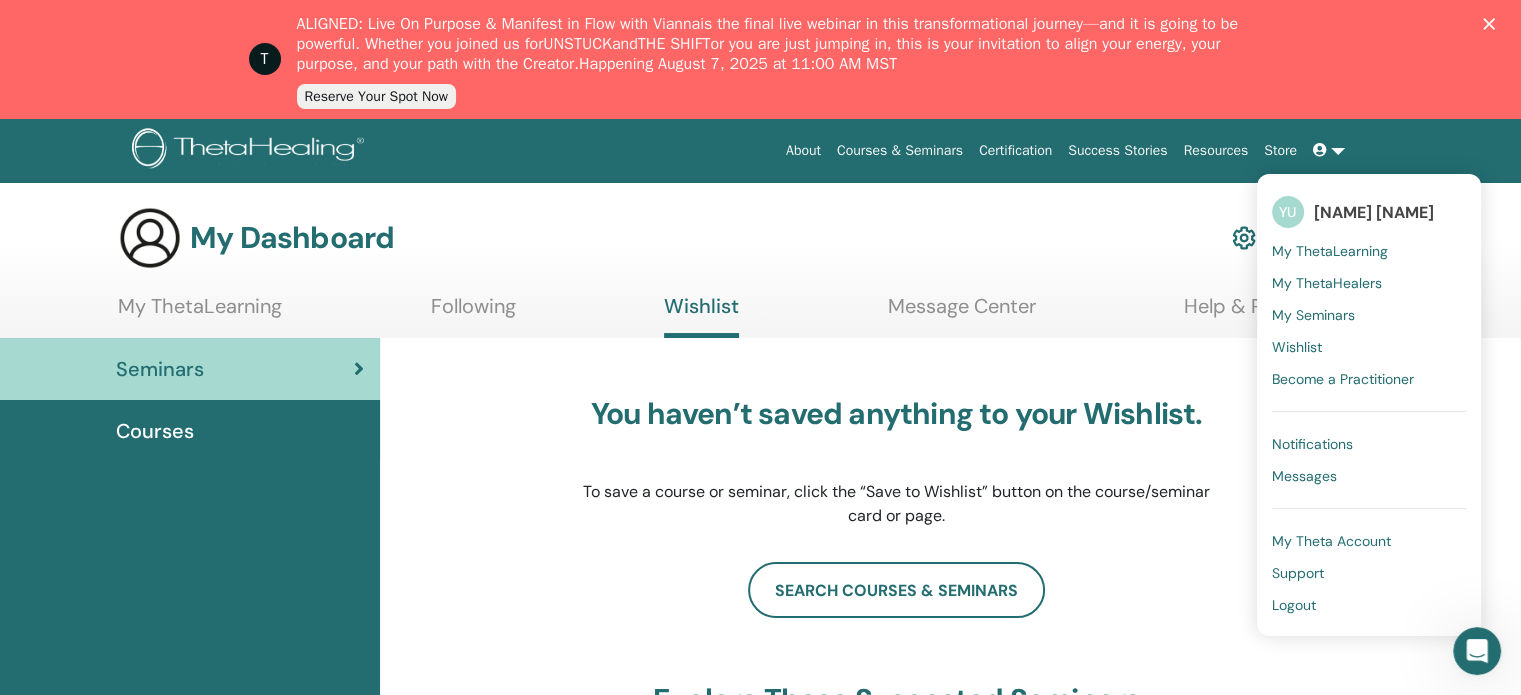 click on "My Seminars" at bounding box center [1313, 315] 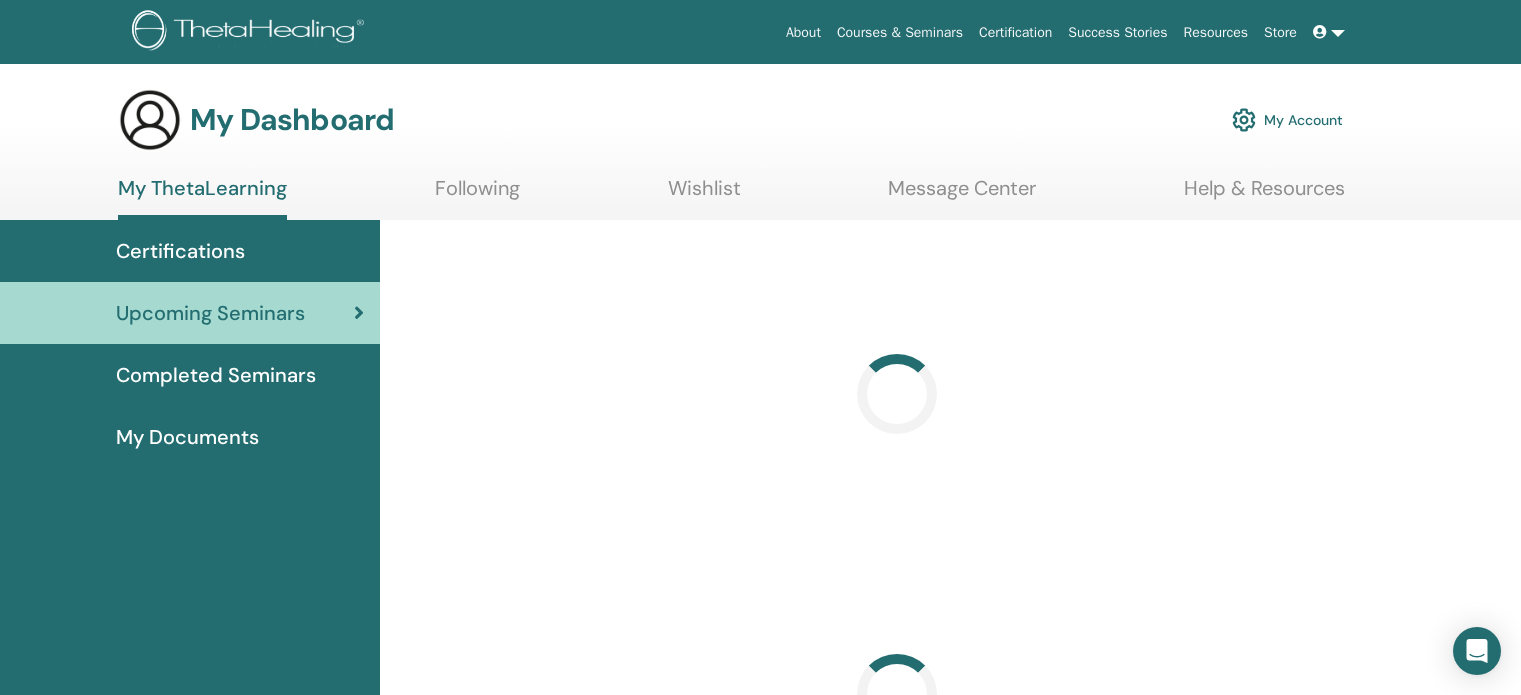 scroll, scrollTop: 0, scrollLeft: 0, axis: both 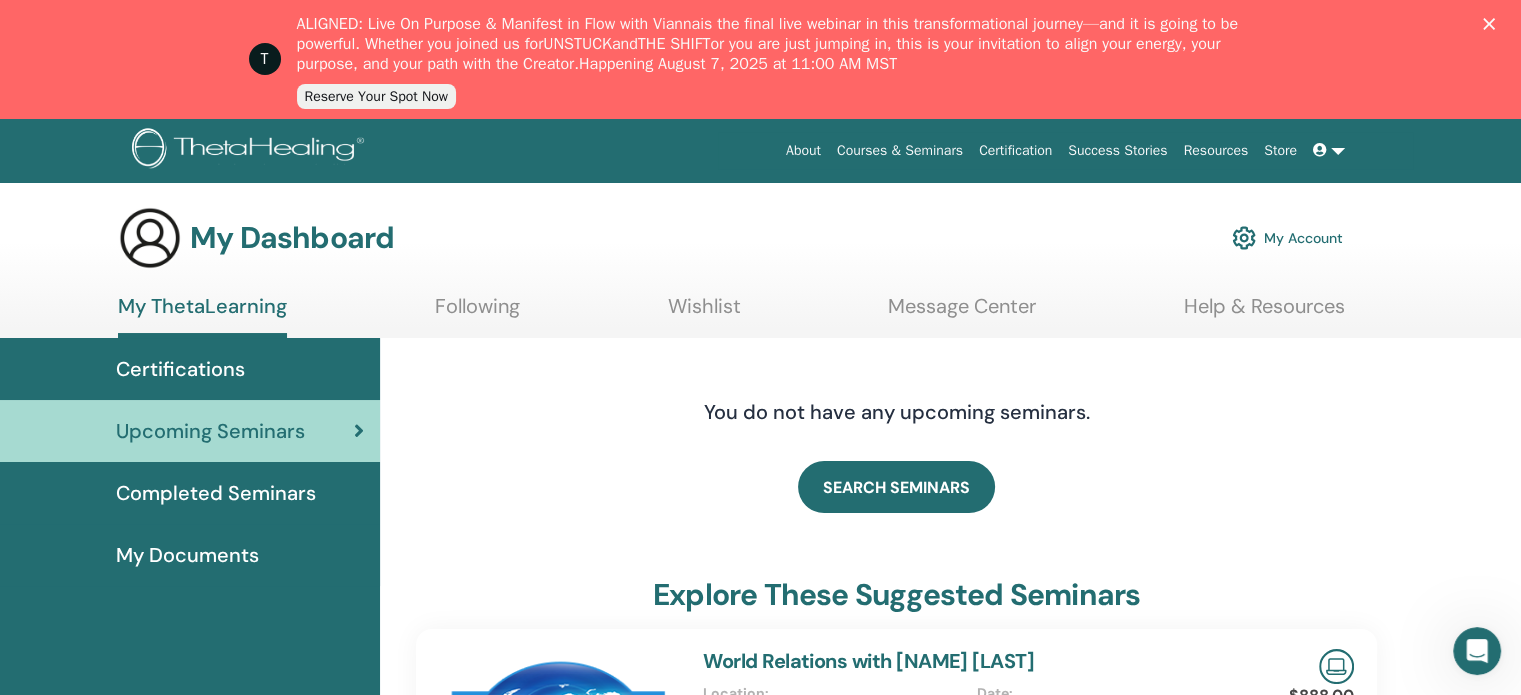 click on "Completed Seminars" at bounding box center (216, 493) 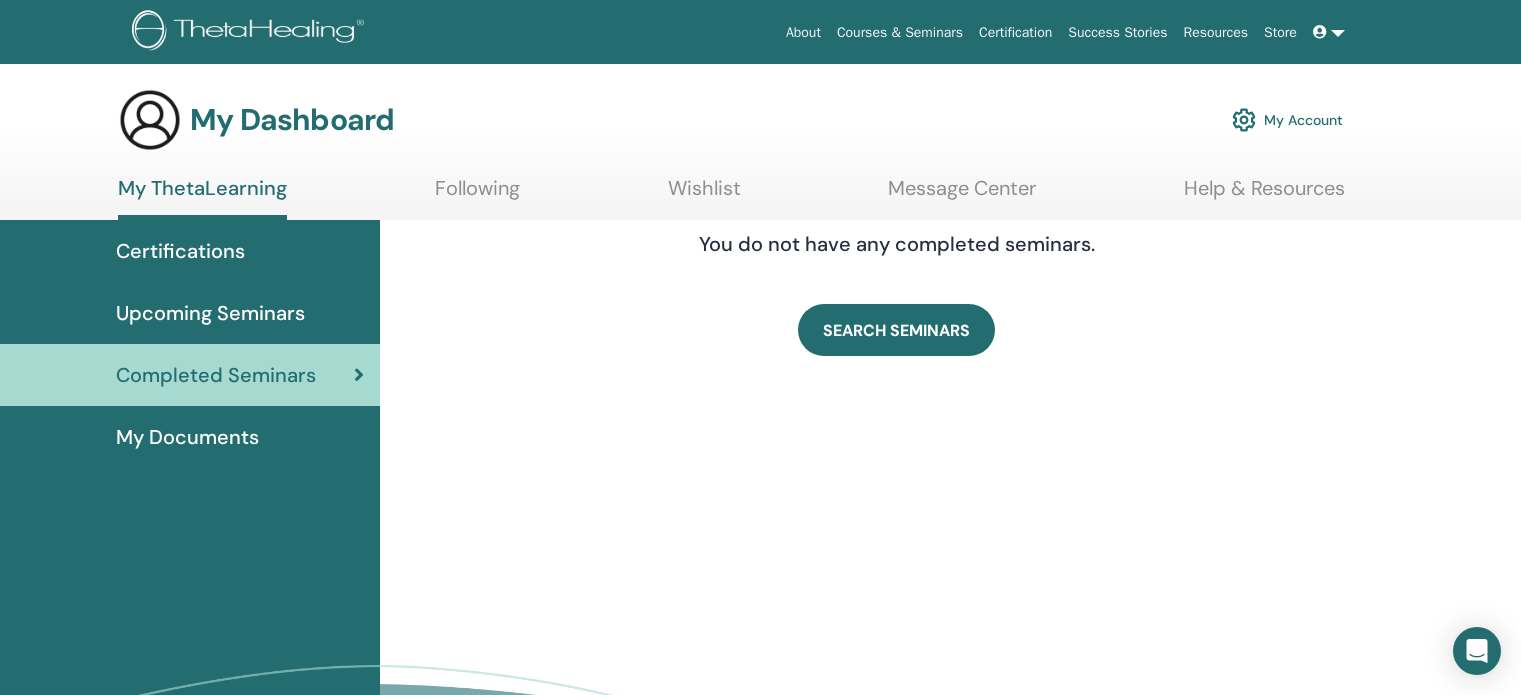 scroll, scrollTop: 0, scrollLeft: 0, axis: both 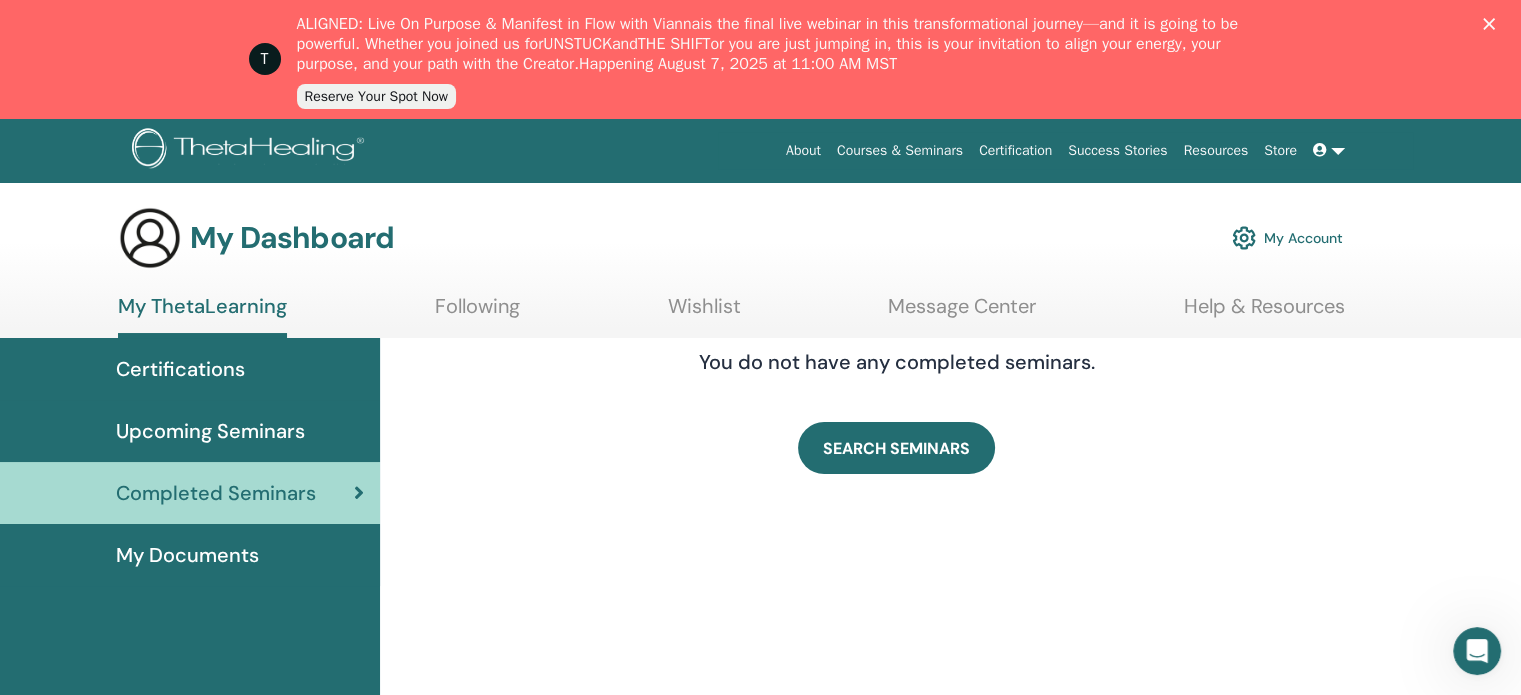 click on "My Documents" at bounding box center (187, 555) 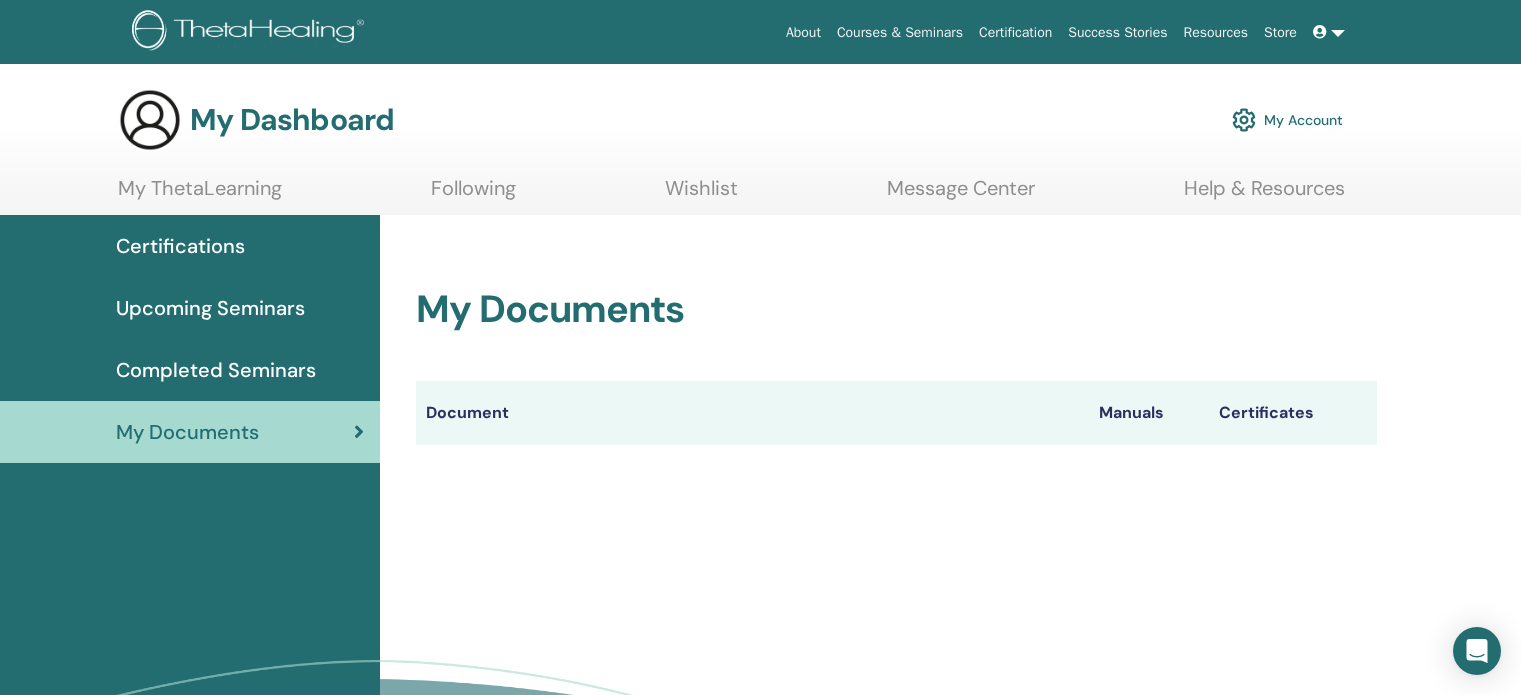 scroll, scrollTop: 0, scrollLeft: 0, axis: both 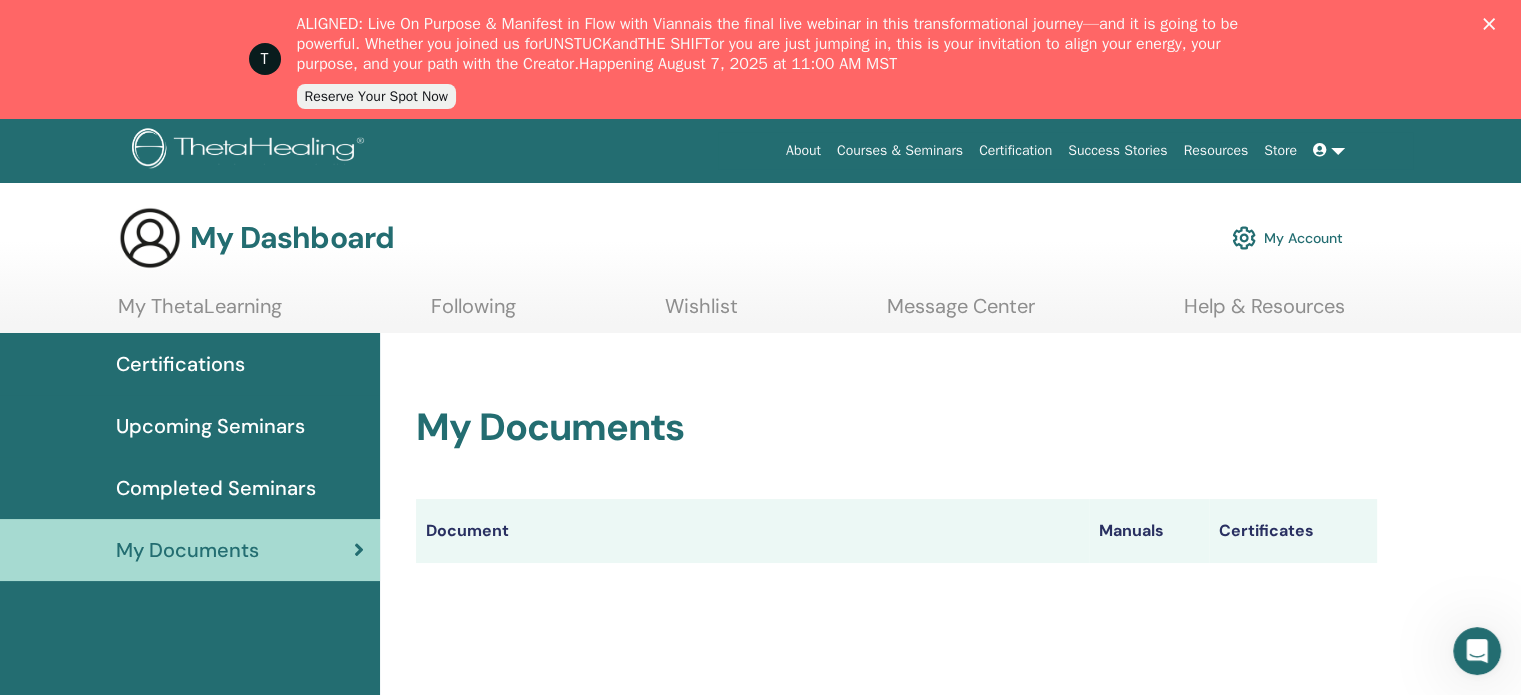 click on "Certifications" at bounding box center [180, 364] 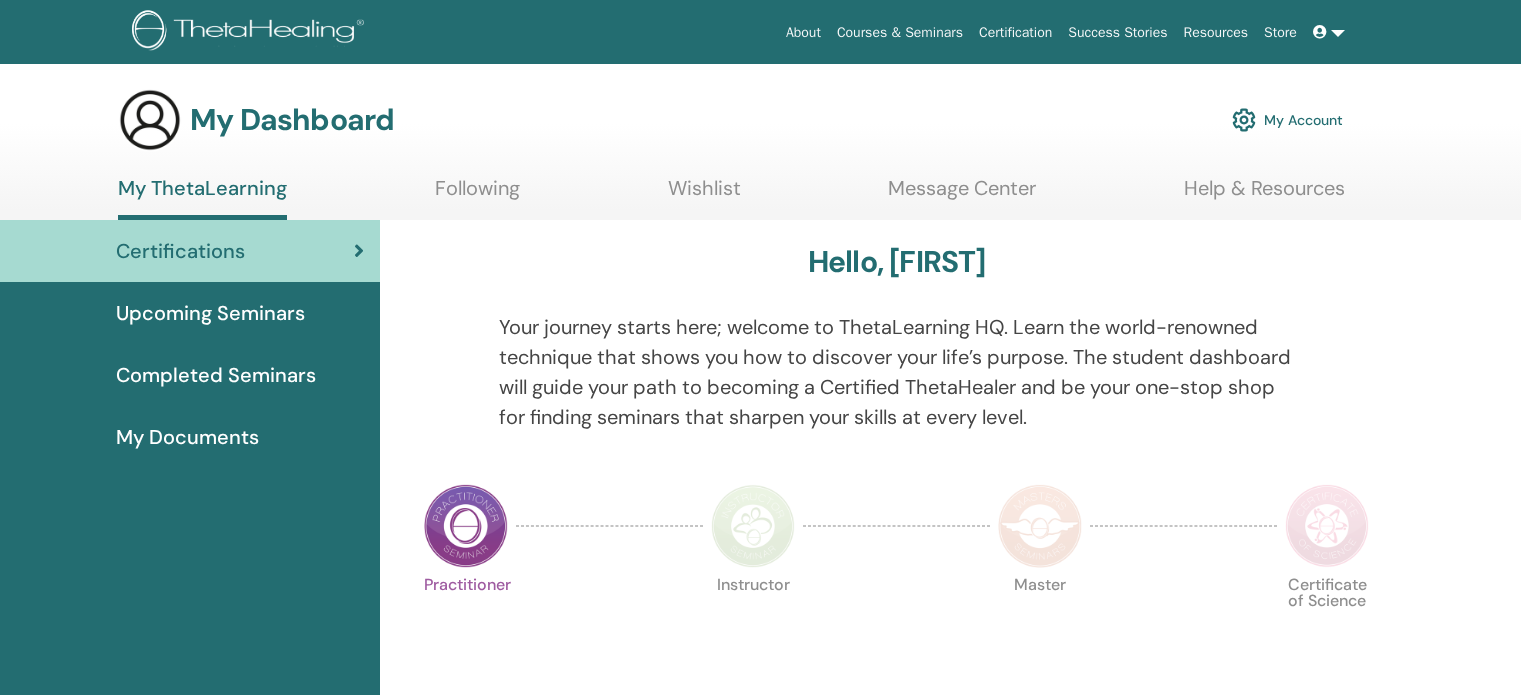 scroll, scrollTop: 0, scrollLeft: 0, axis: both 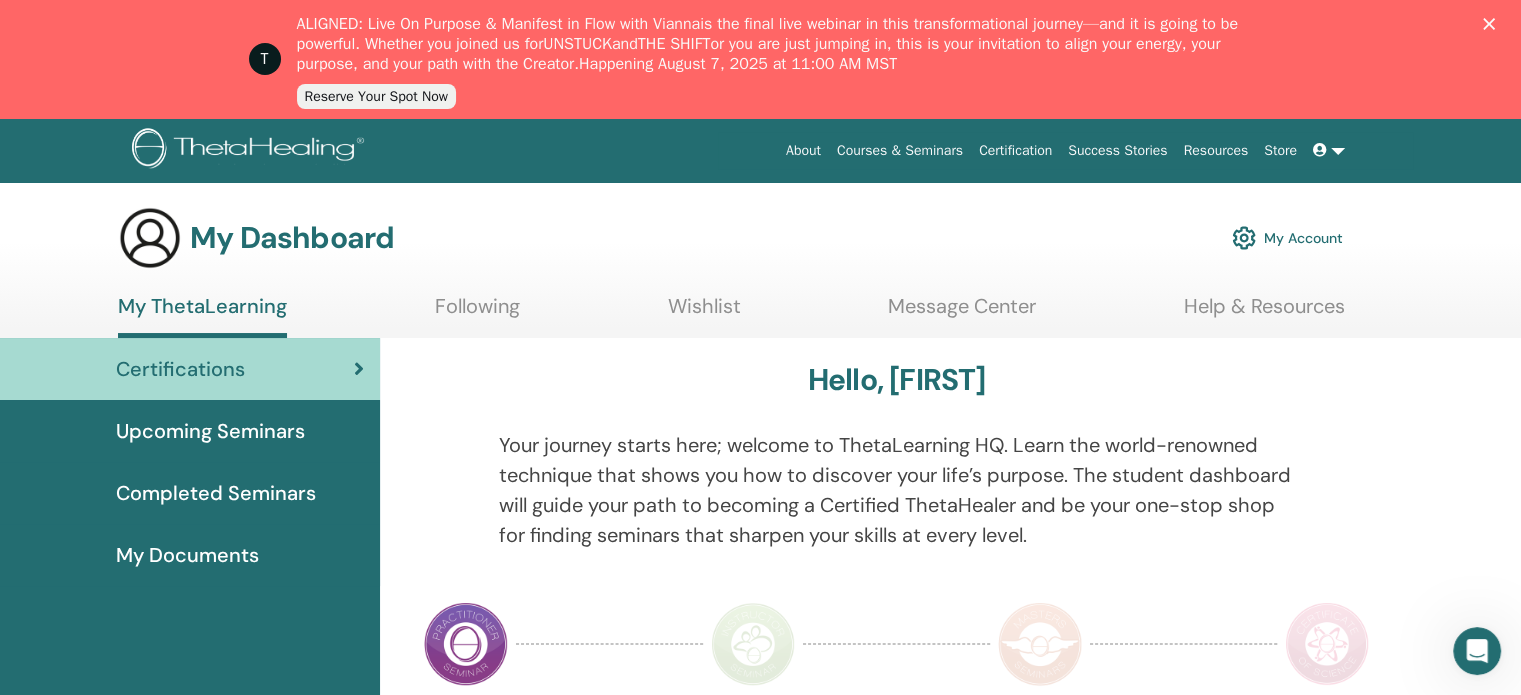 click at bounding box center [1244, 238] 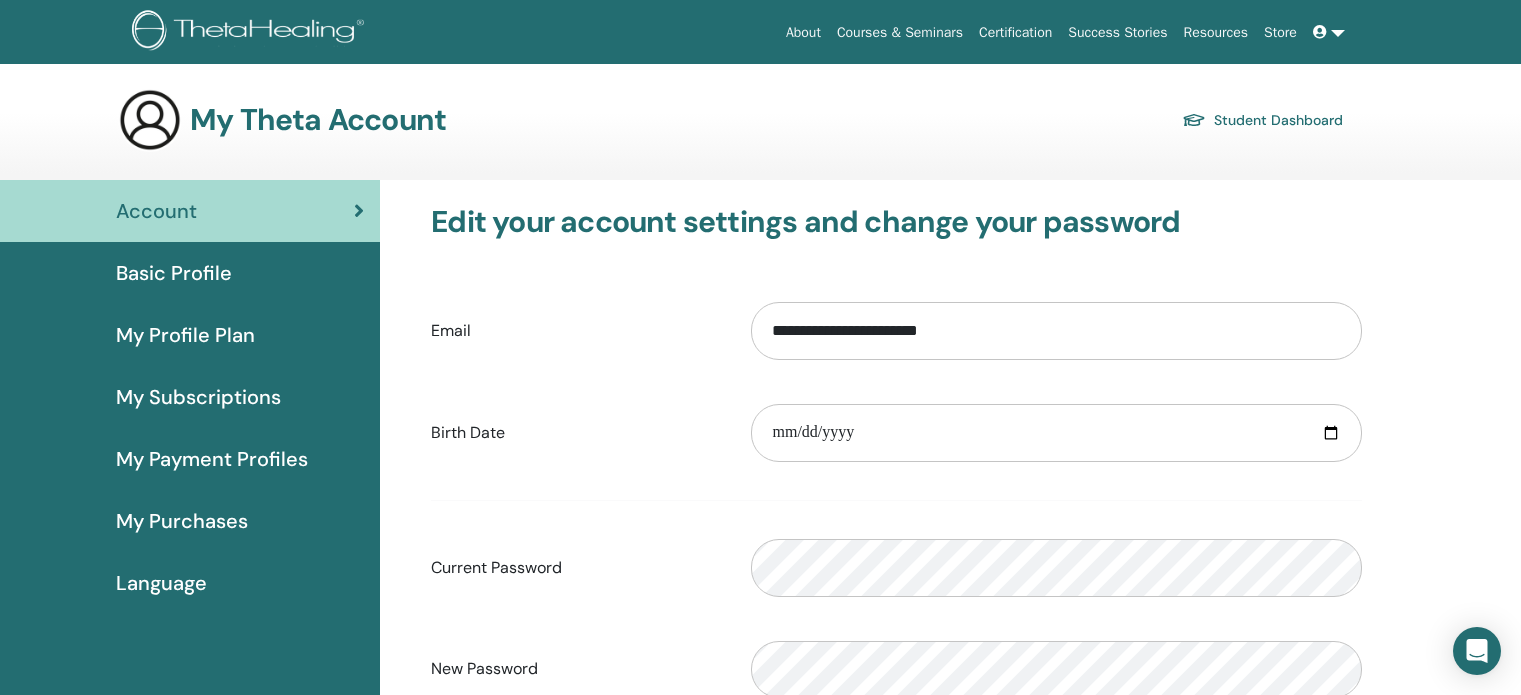scroll, scrollTop: 0, scrollLeft: 0, axis: both 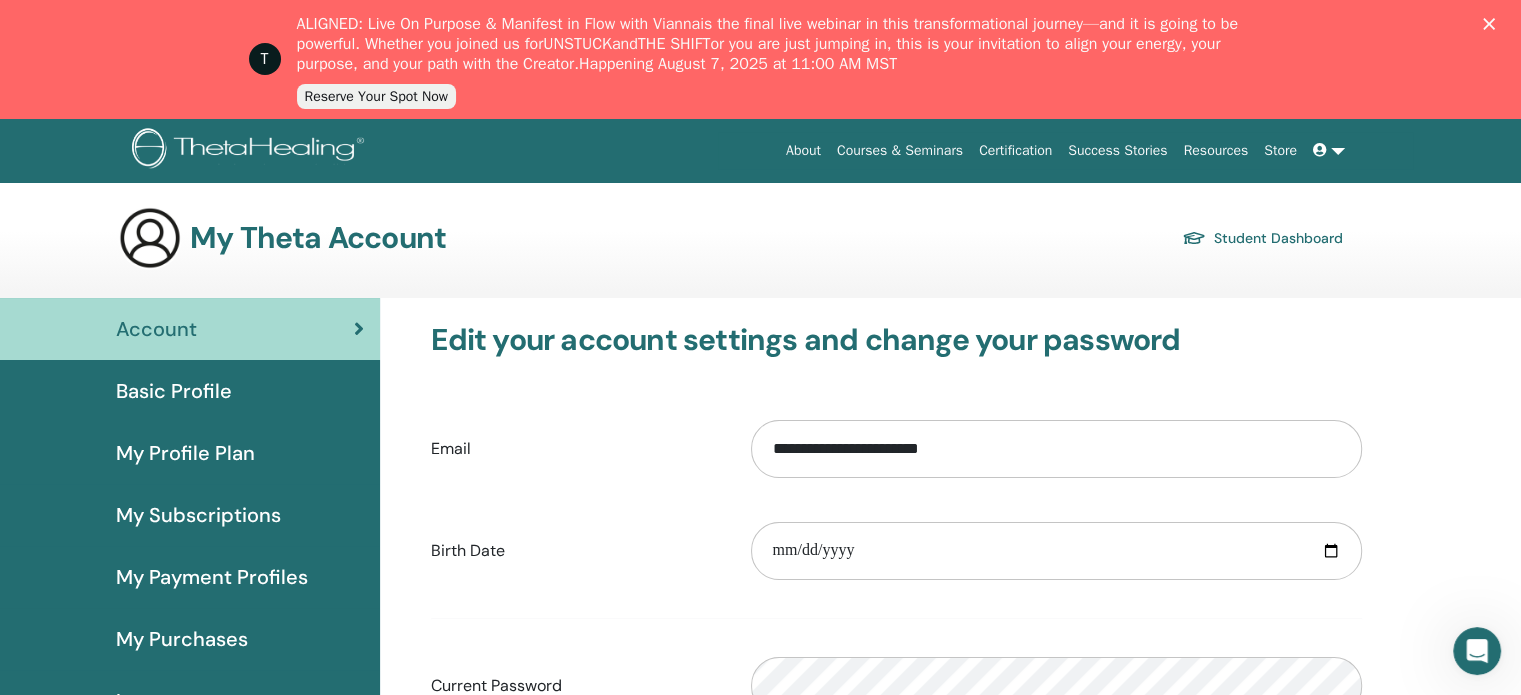 click 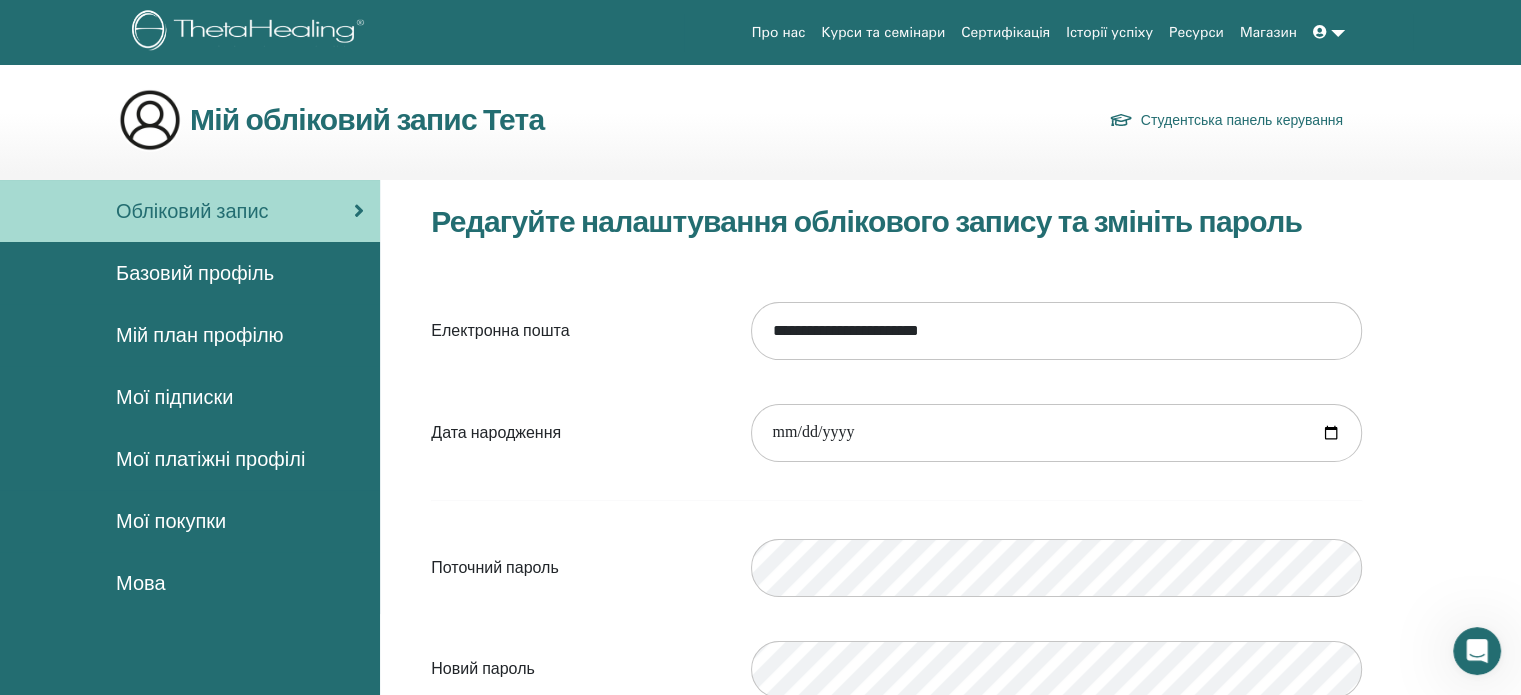 click on "Мої покупки" at bounding box center [171, 521] 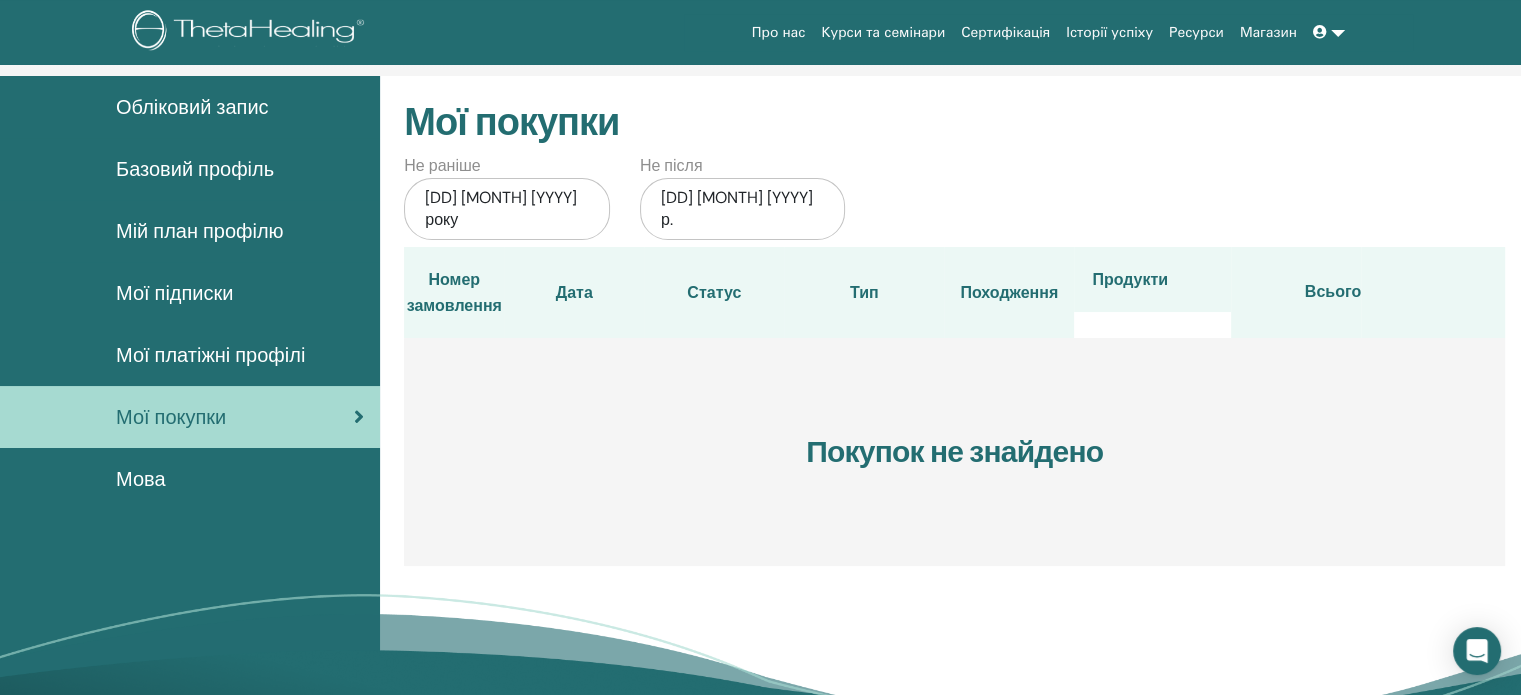 scroll, scrollTop: 66, scrollLeft: 0, axis: vertical 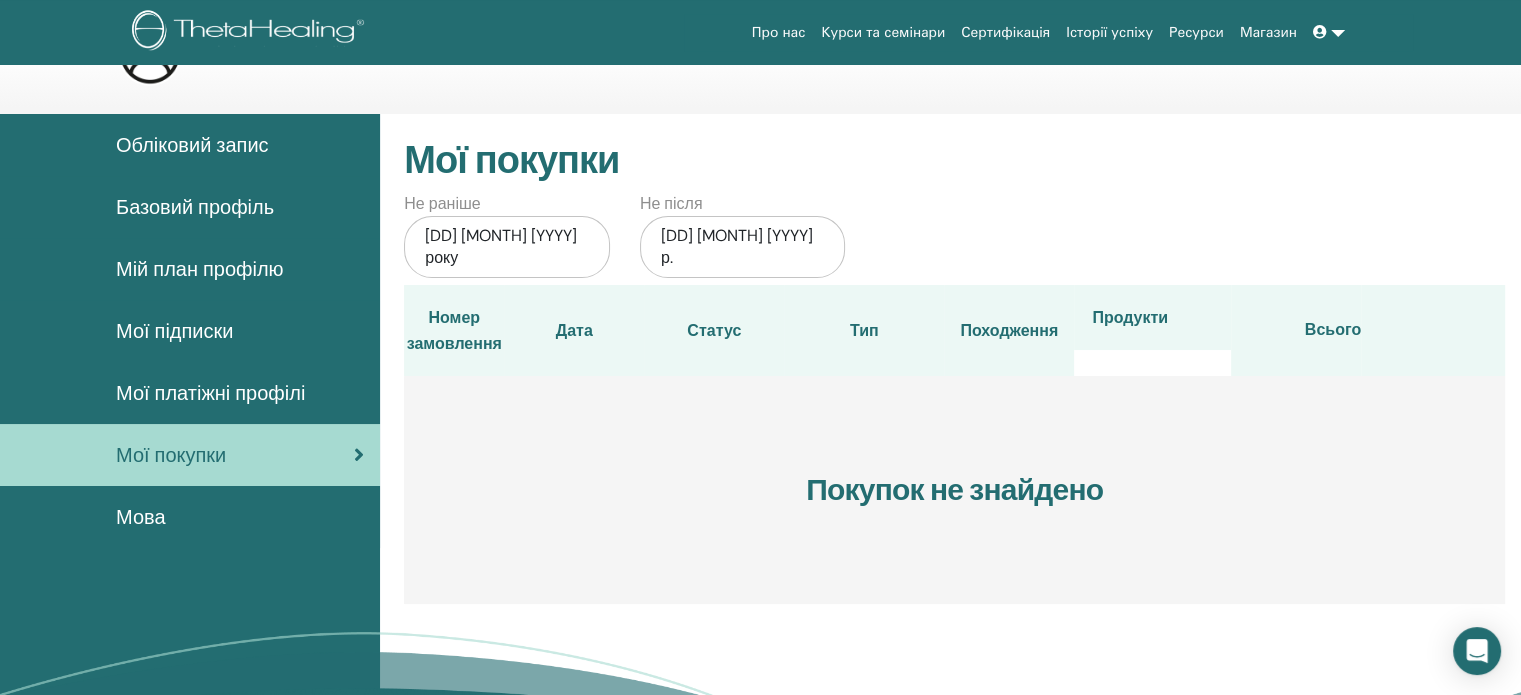 click on "Мої платіжні профілі" at bounding box center [210, 393] 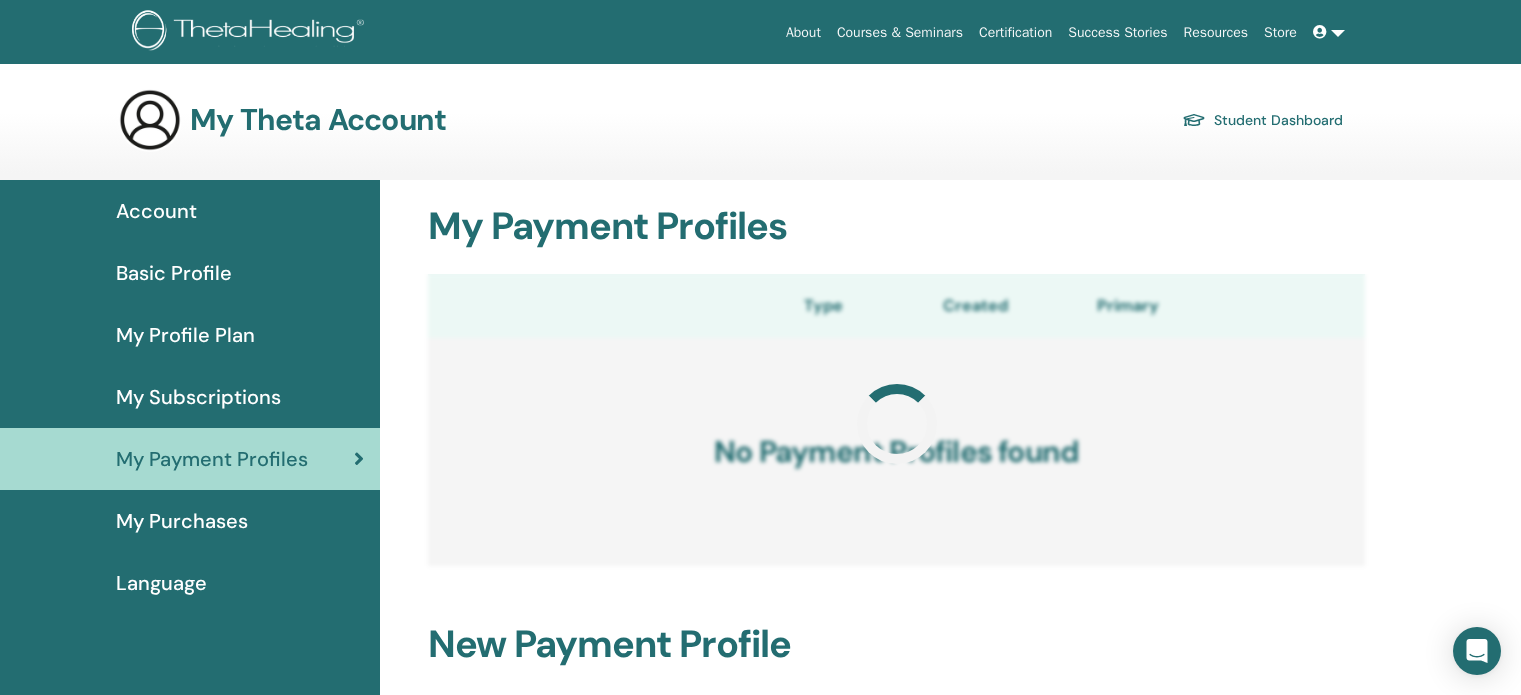 scroll, scrollTop: 0, scrollLeft: 0, axis: both 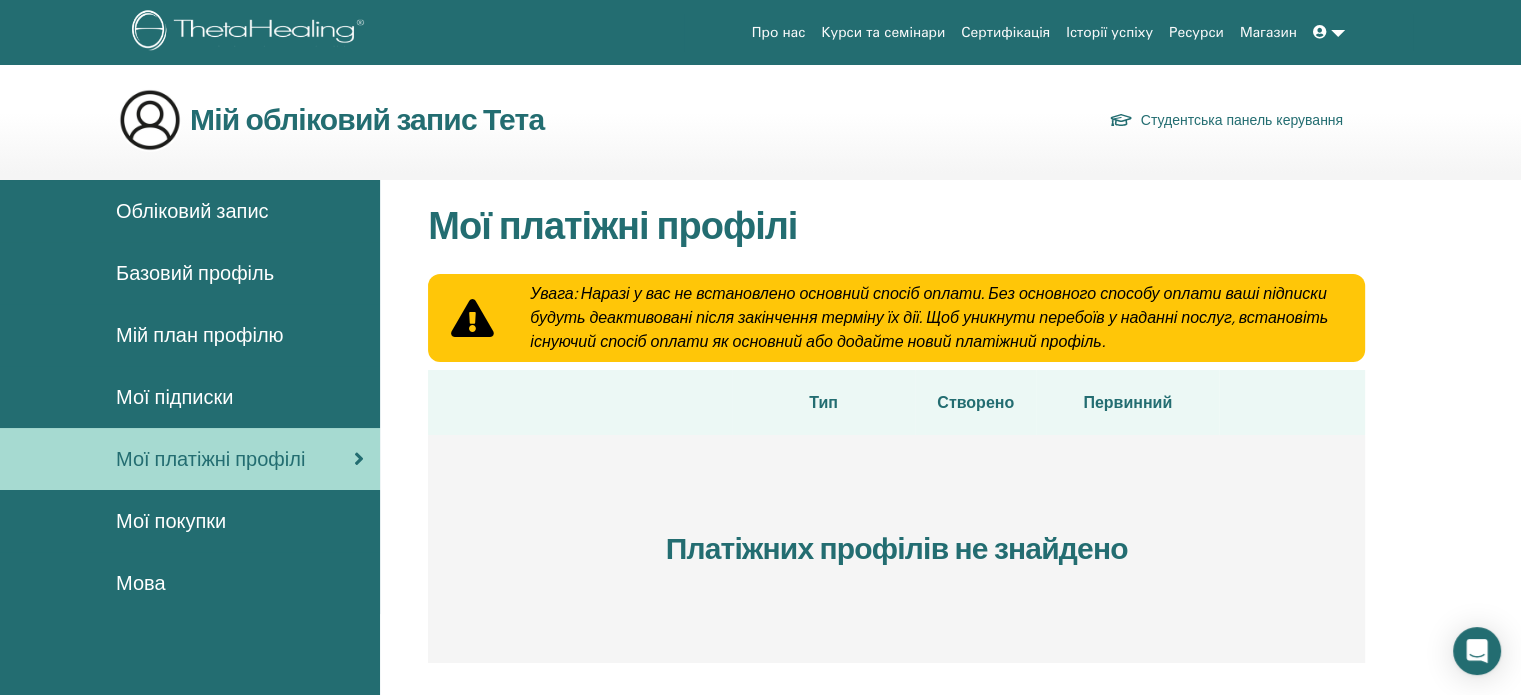click on "Мої підписки" at bounding box center (174, 397) 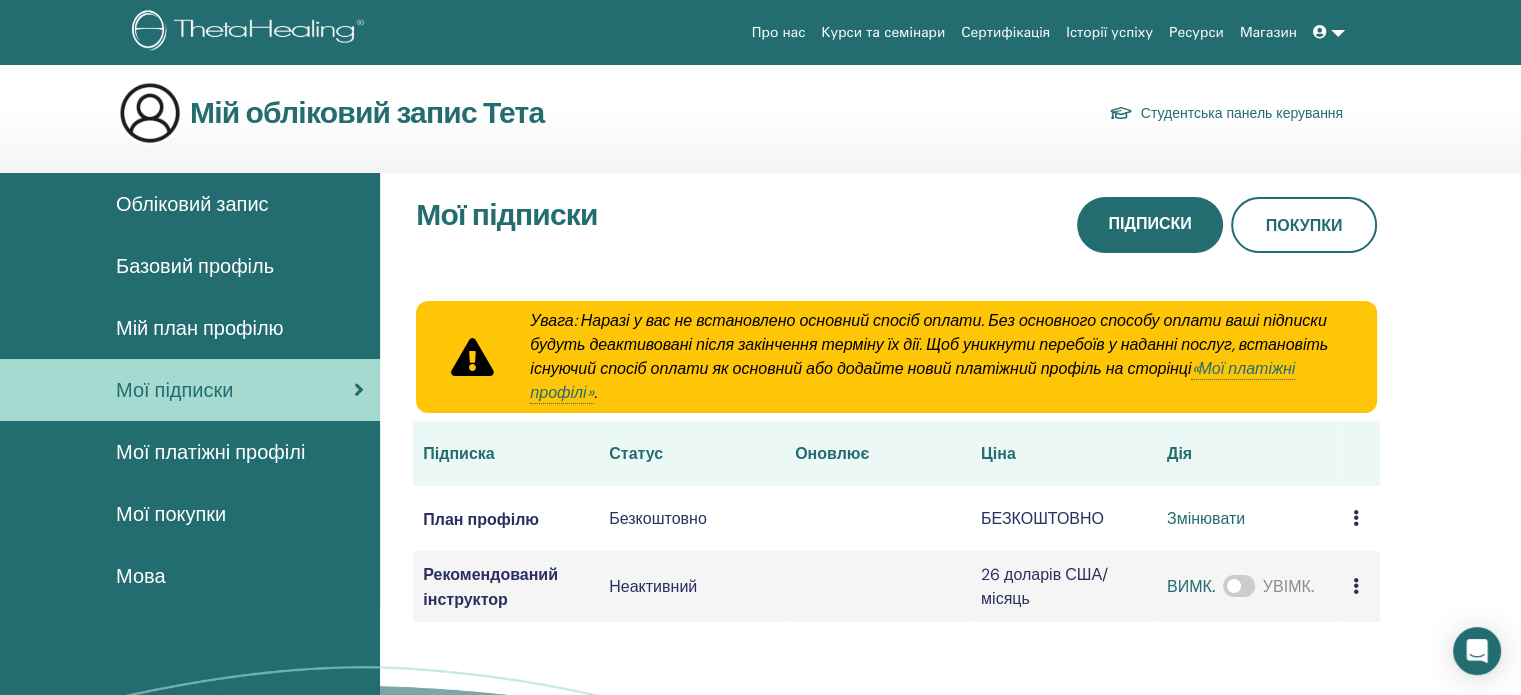 scroll, scrollTop: 0, scrollLeft: 0, axis: both 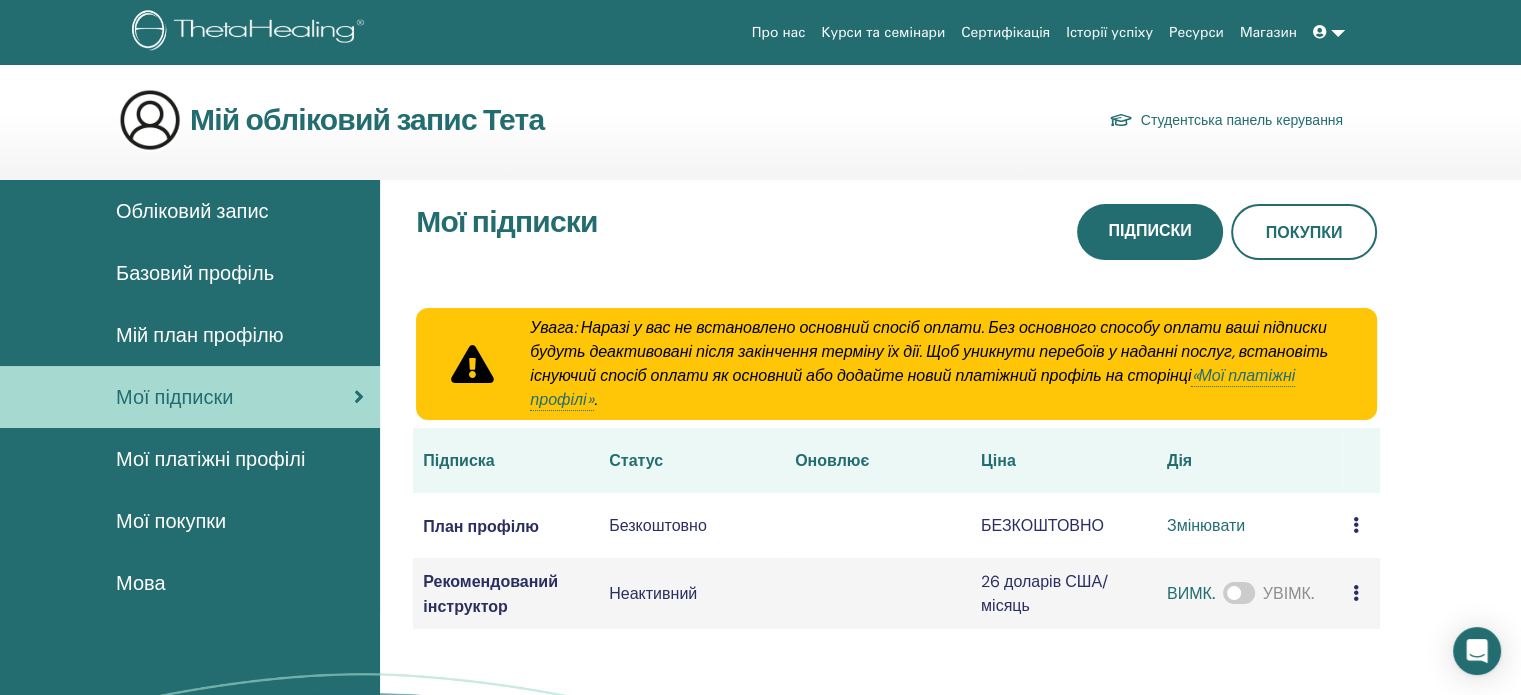 click on "Обліковий запис" at bounding box center [192, 211] 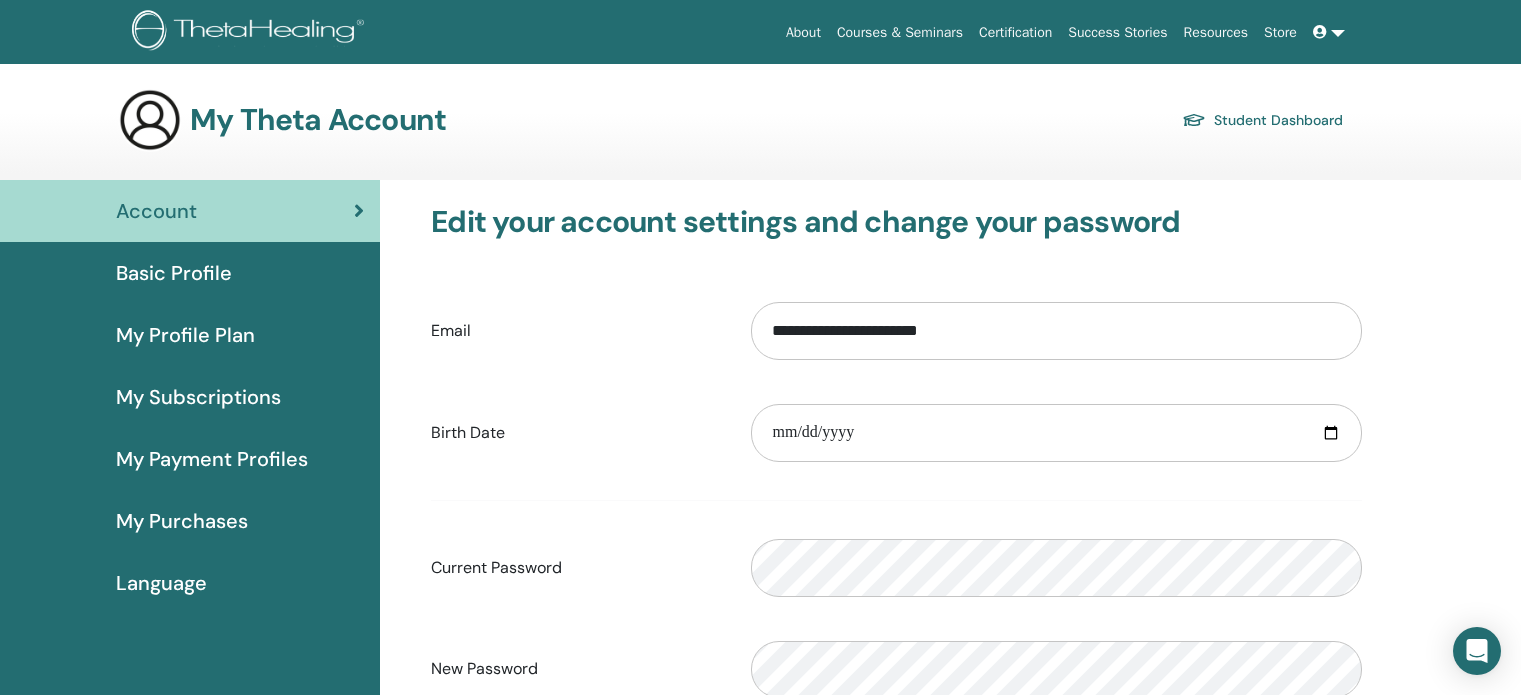 scroll, scrollTop: 0, scrollLeft: 0, axis: both 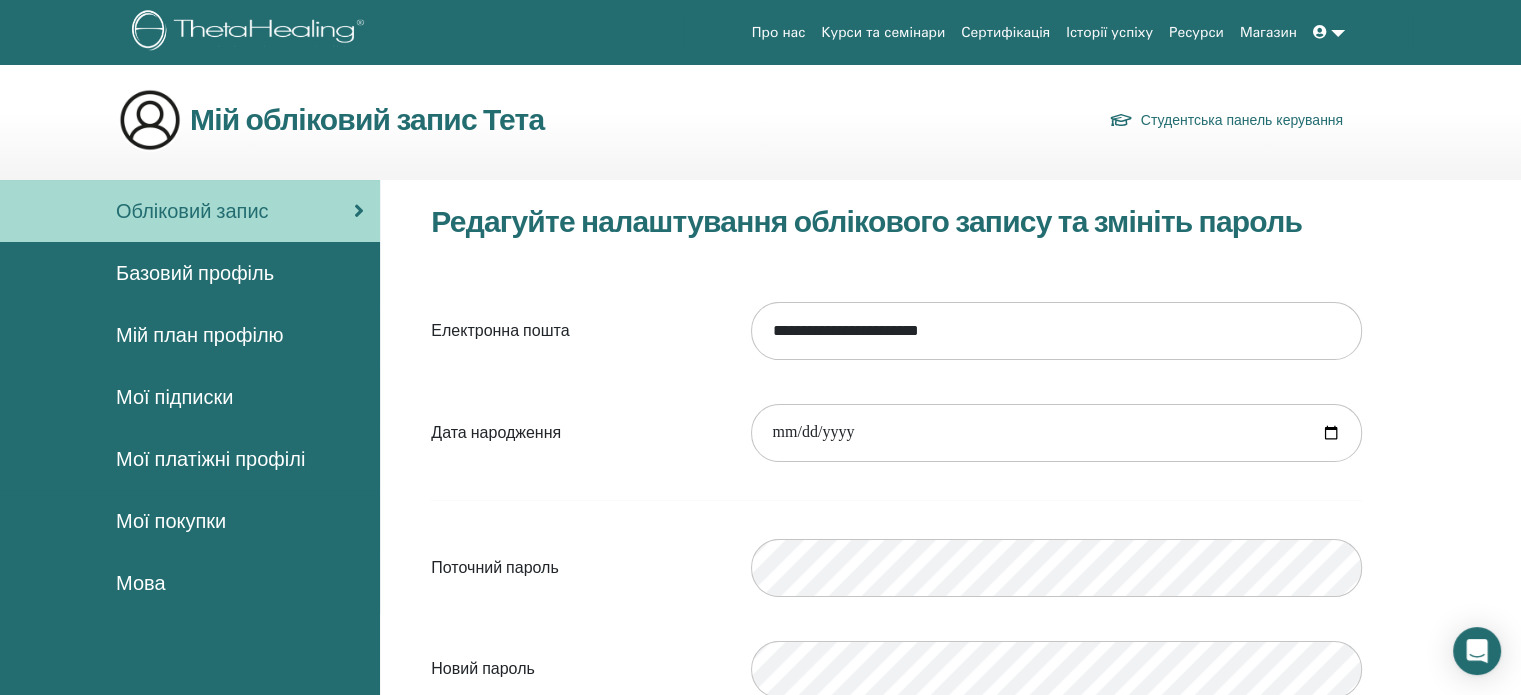 click on "Курси та семінари" at bounding box center (883, 32) 